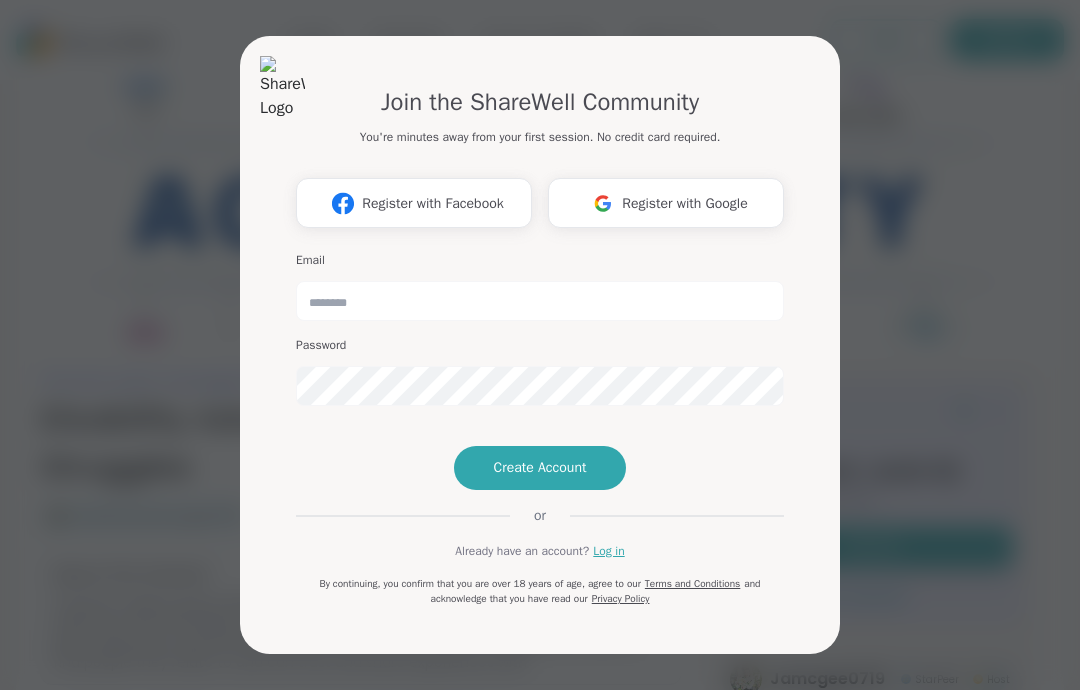 scroll, scrollTop: 0, scrollLeft: 0, axis: both 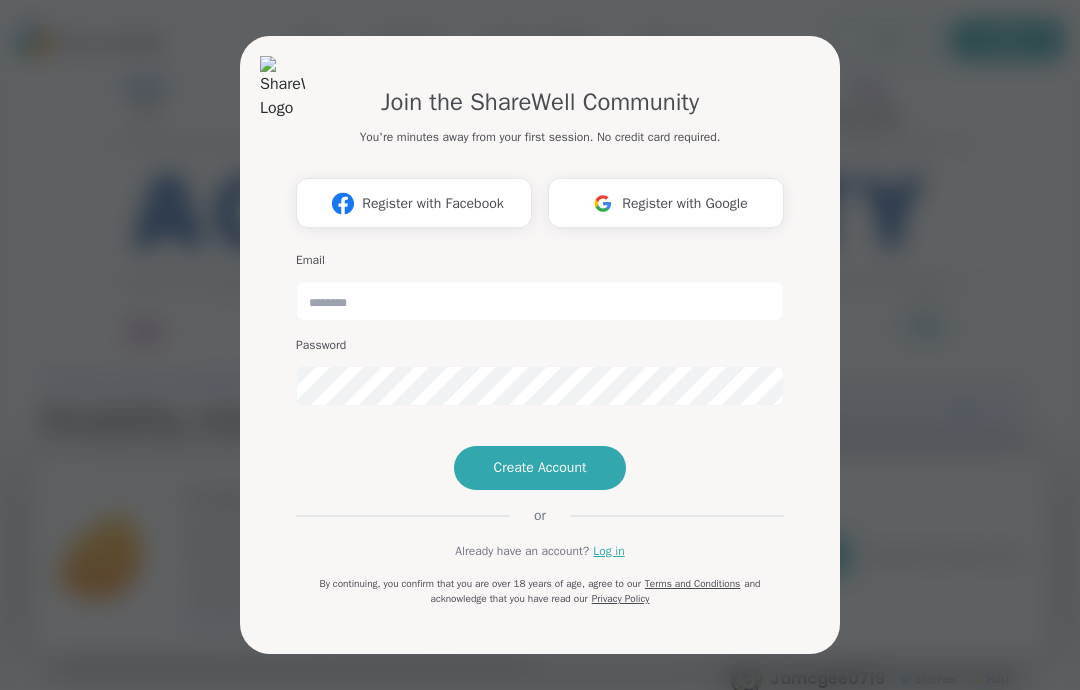click on "Join the ShareWell Community You're minutes away from your first session. No credit card required. Register with Facebook Register with Google Email   Password   Create Account or Already have an account? Log in By continuing, you confirm that you are over 18 years of age, agree to our Terms and Conditions and acknowledge that you have read our Privacy Policy" at bounding box center (540, 345) 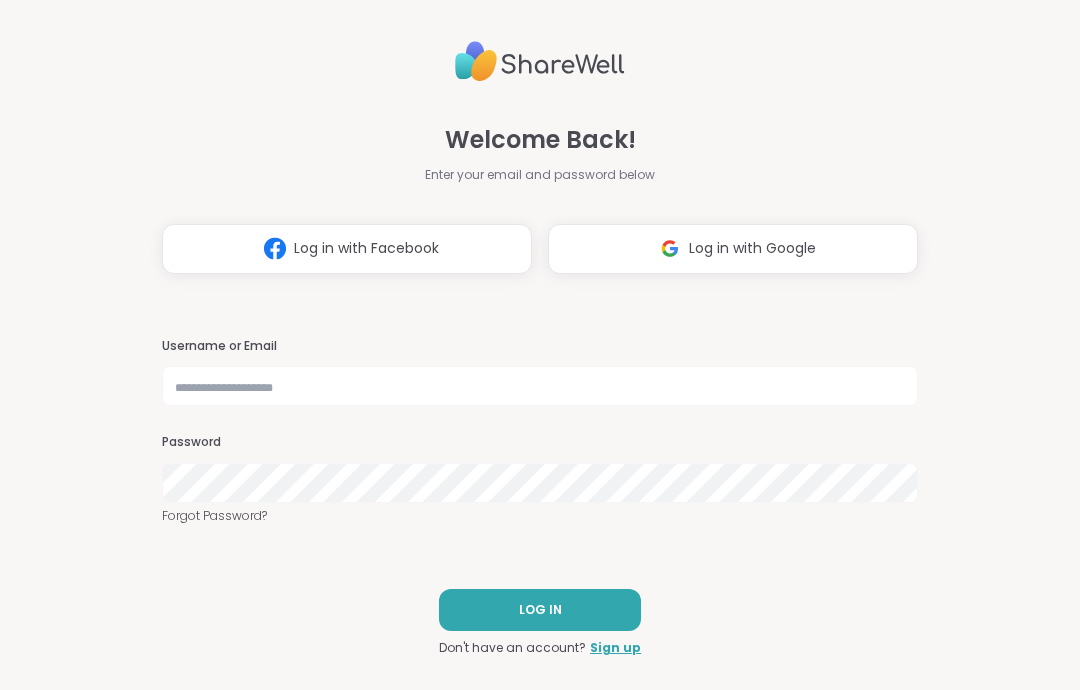 scroll, scrollTop: 0, scrollLeft: 0, axis: both 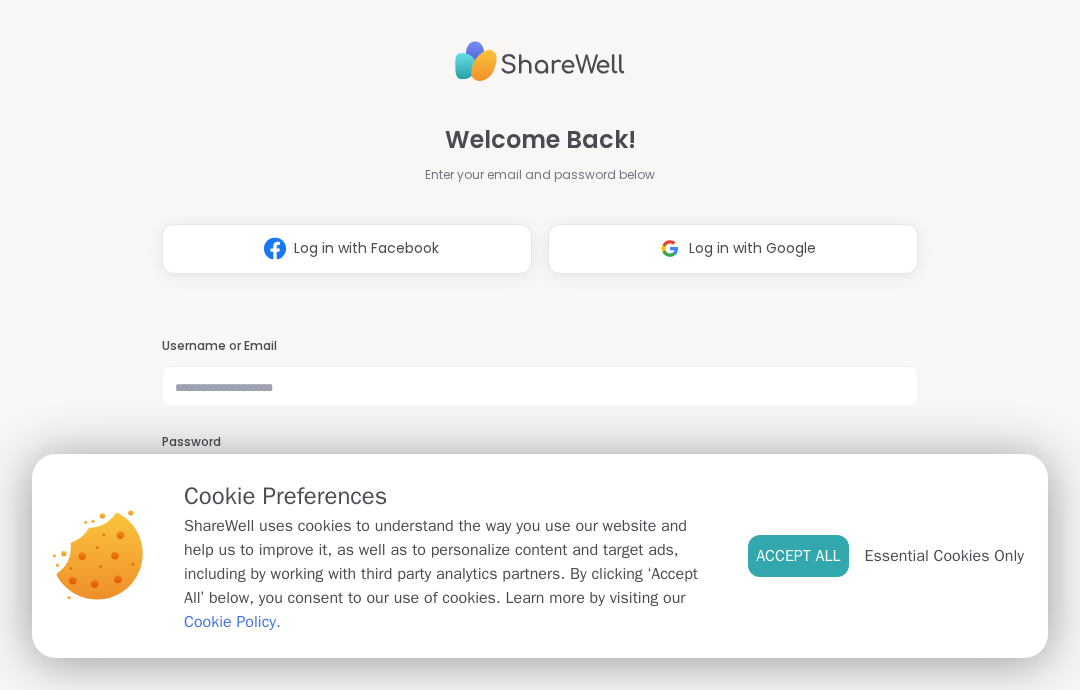 click on "Accept All" at bounding box center (798, 556) 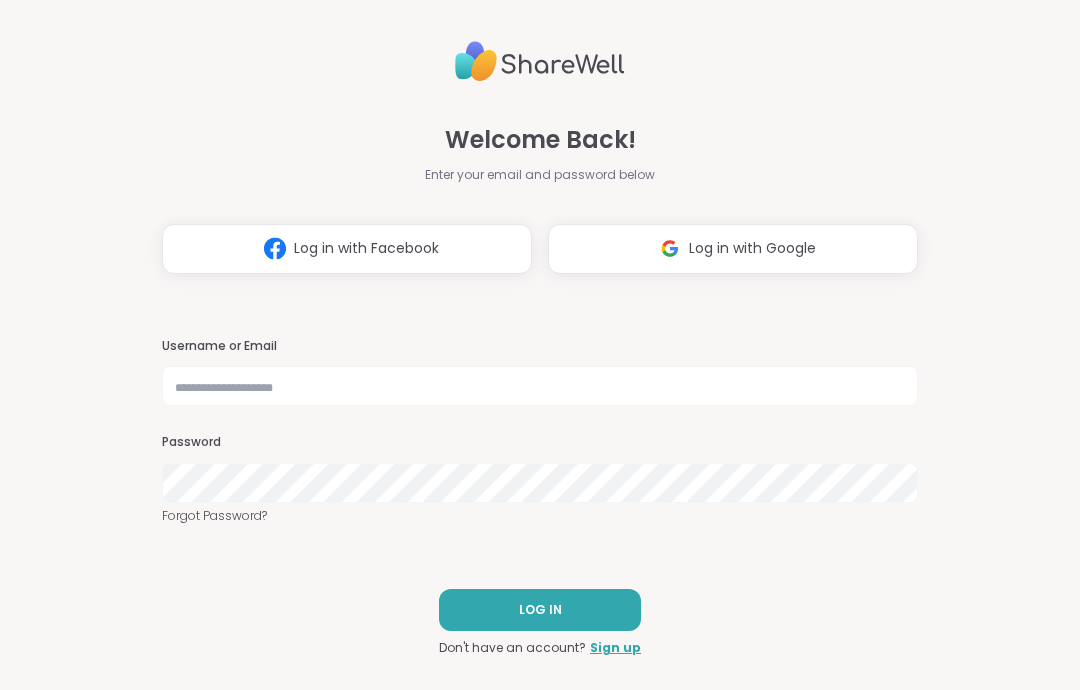 click on "Log in with Google" at bounding box center [733, 249] 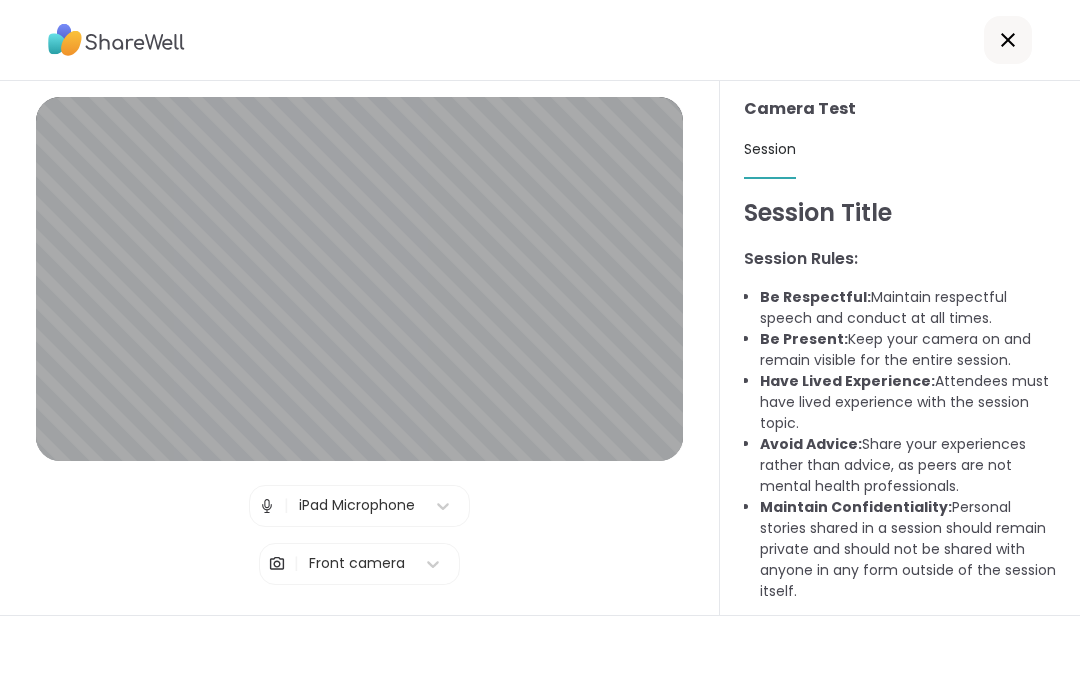 click 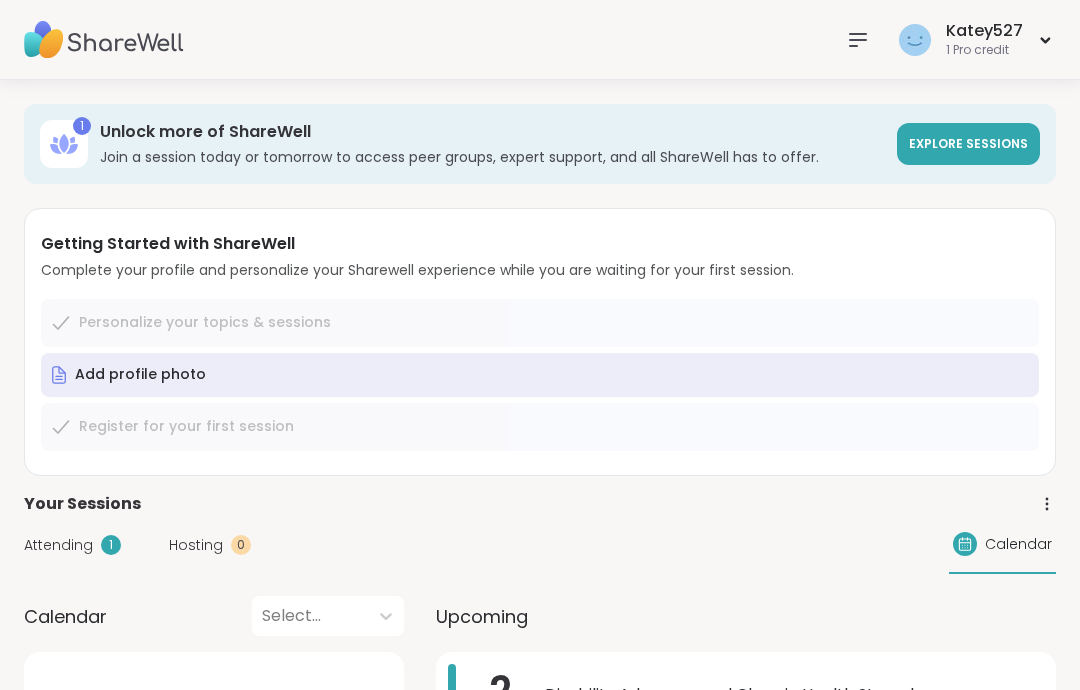 scroll, scrollTop: 2, scrollLeft: 0, axis: vertical 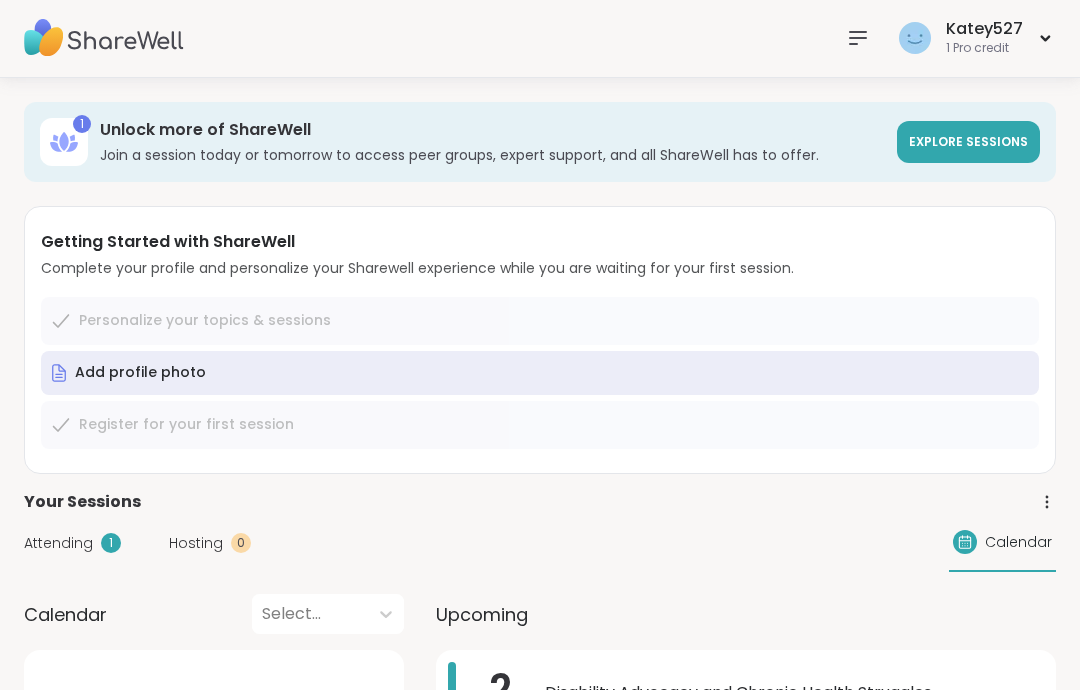 click on "Add profile photo" at bounding box center [540, 373] 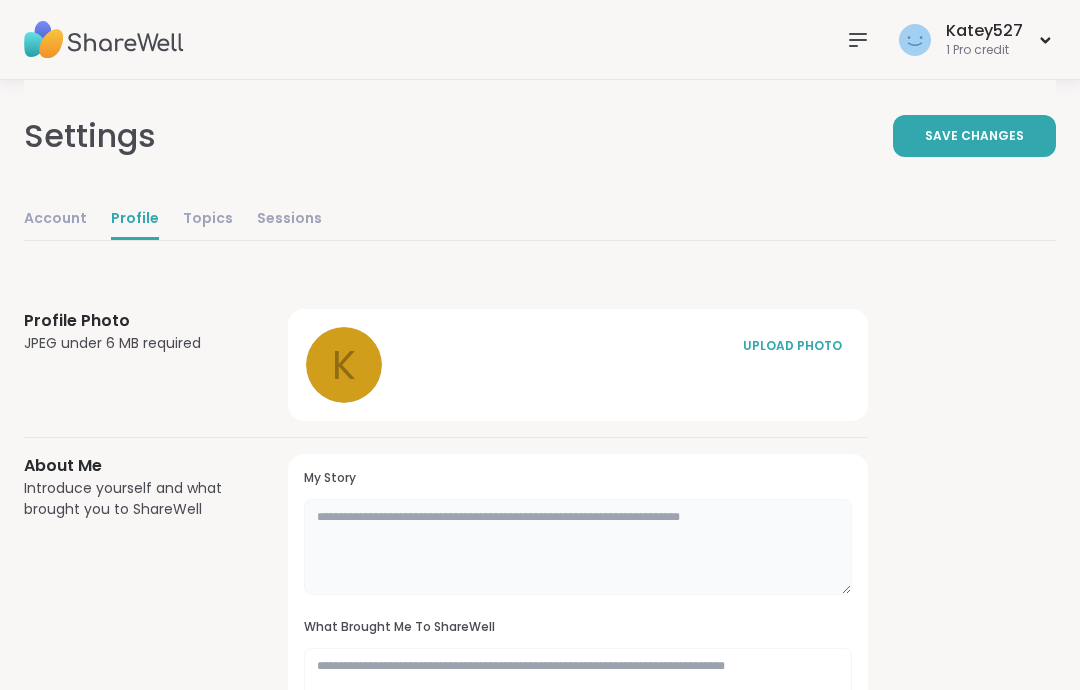 click at bounding box center (578, 547) 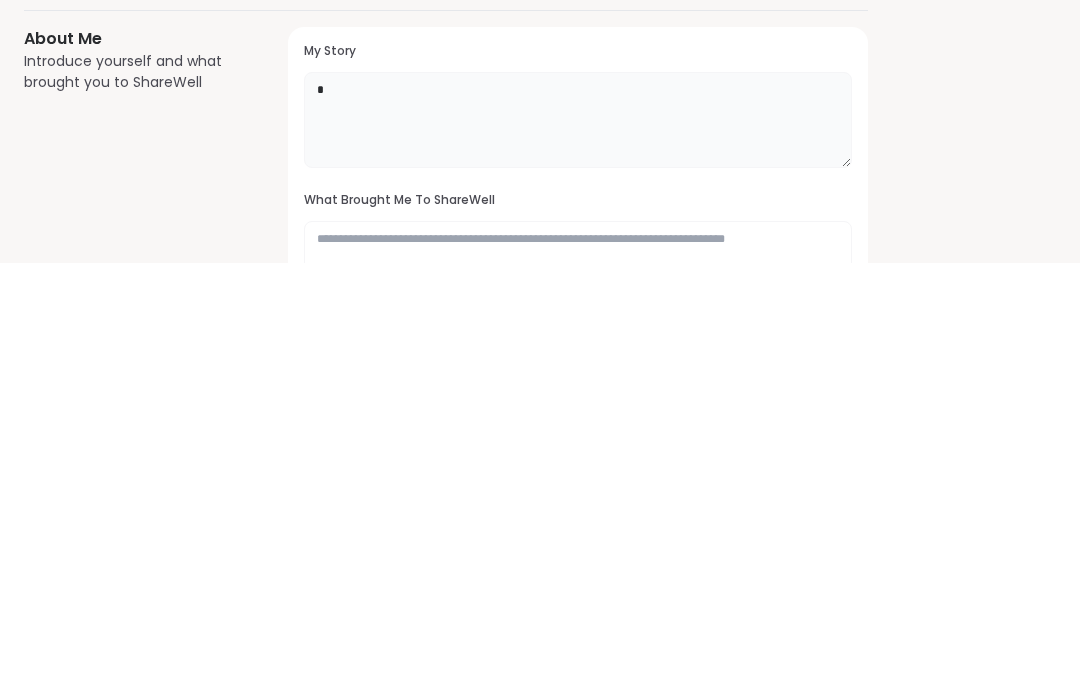 type on "*" 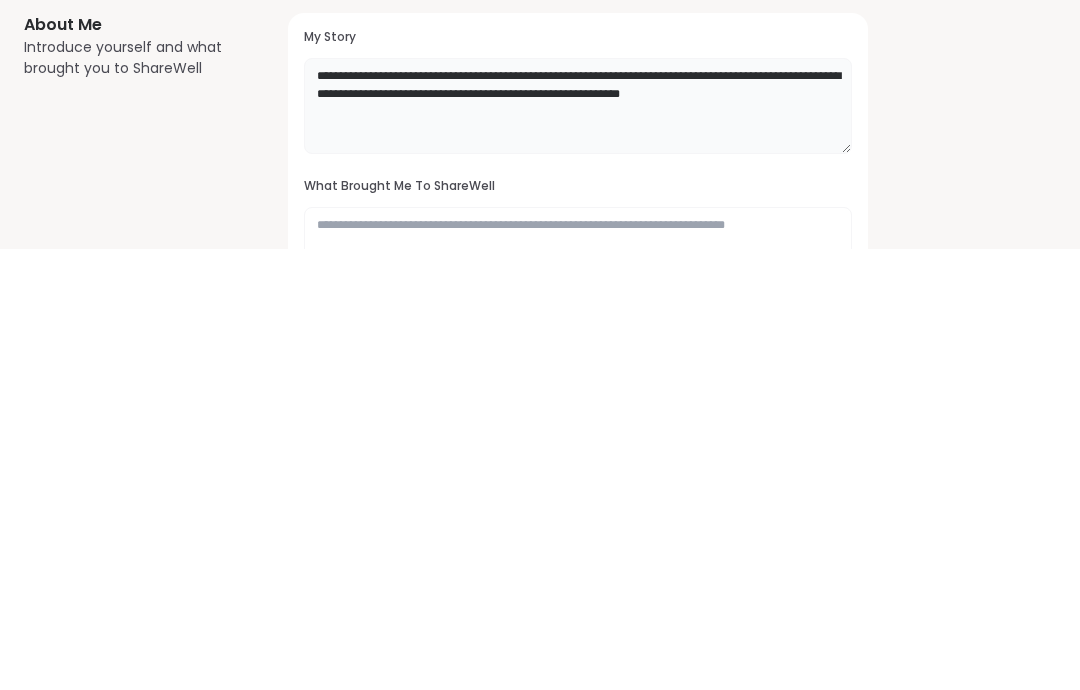 type on "**********" 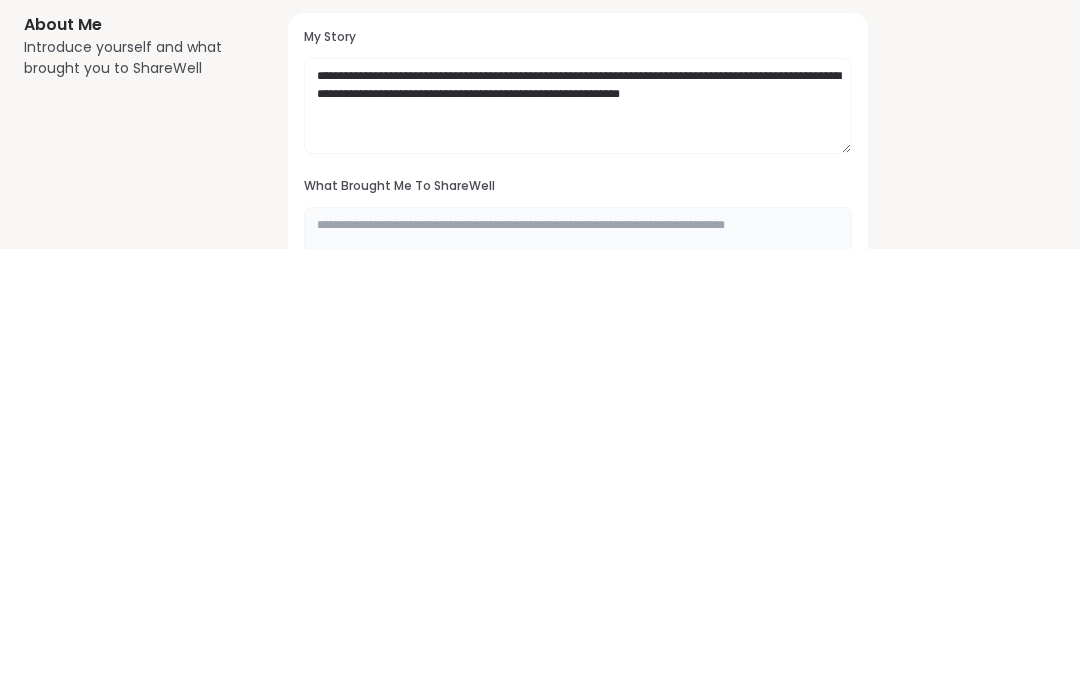 click at bounding box center (578, 696) 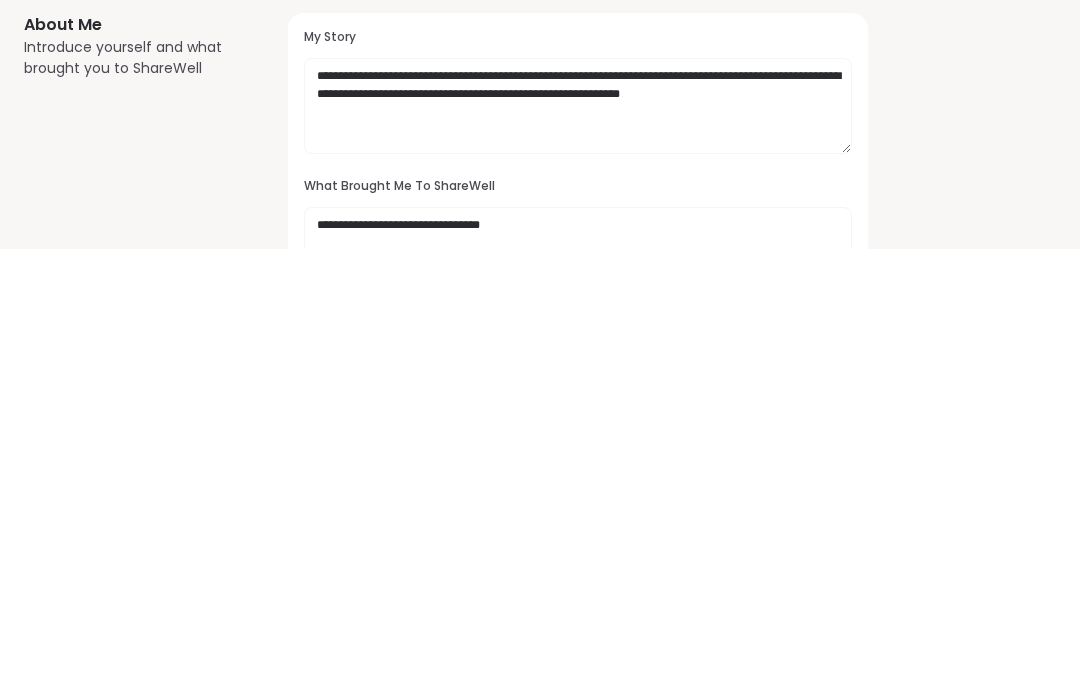 click on "About Me Introduce yourself and what brought you to ShareWell" at bounding box center [132, 727] 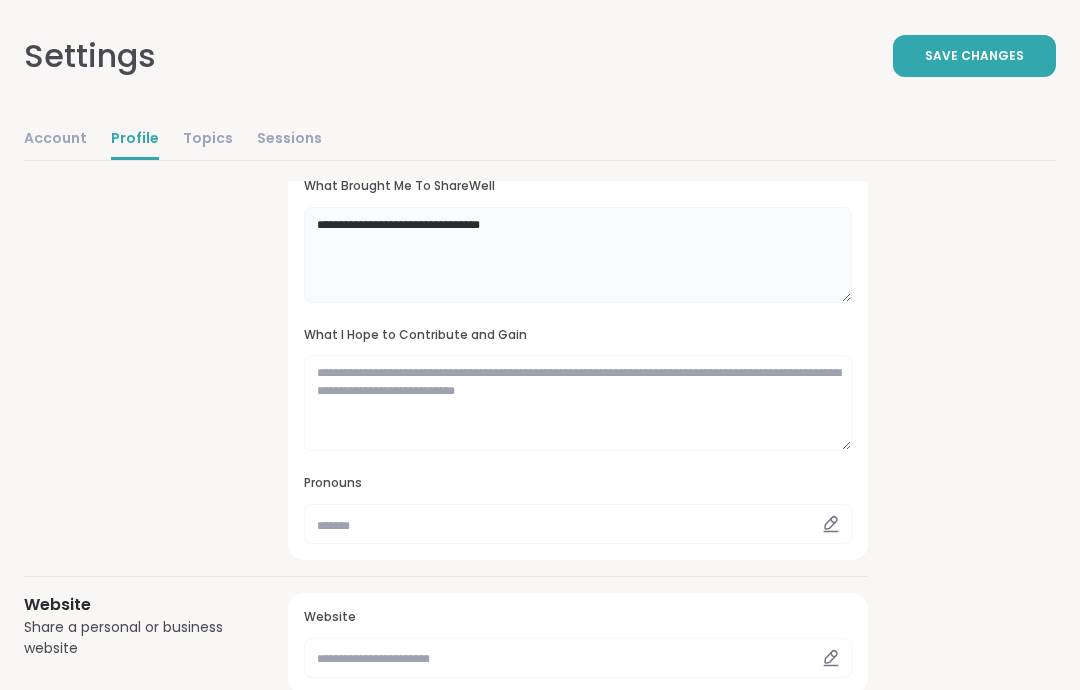 click on "**********" at bounding box center (578, 255) 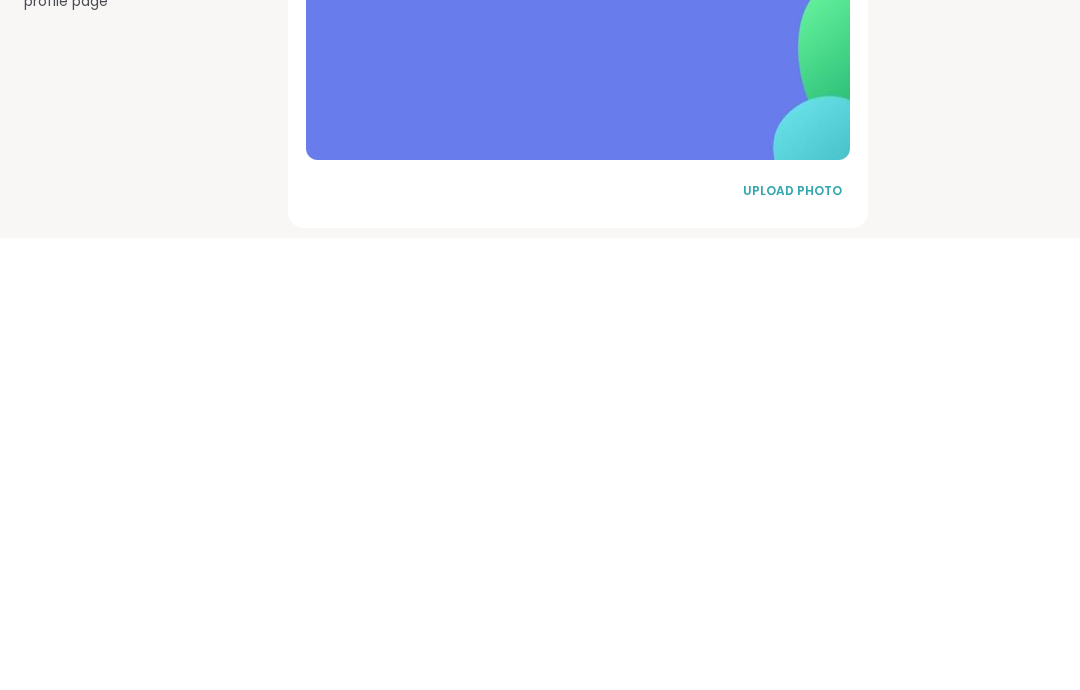 scroll, scrollTop: 1076, scrollLeft: 0, axis: vertical 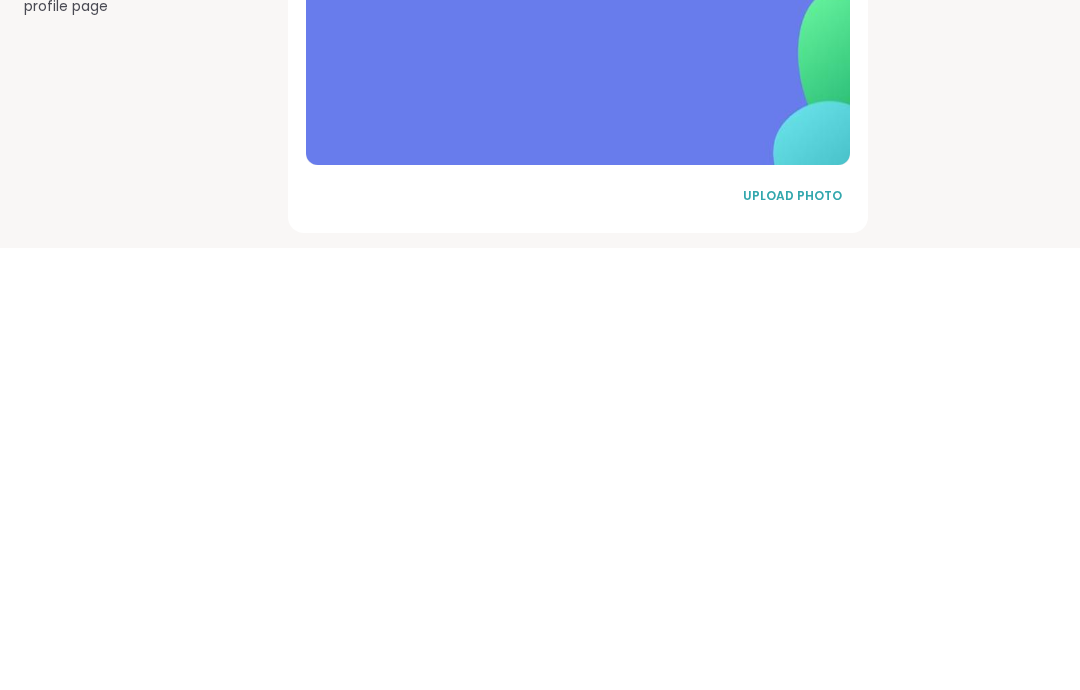 type on "**********" 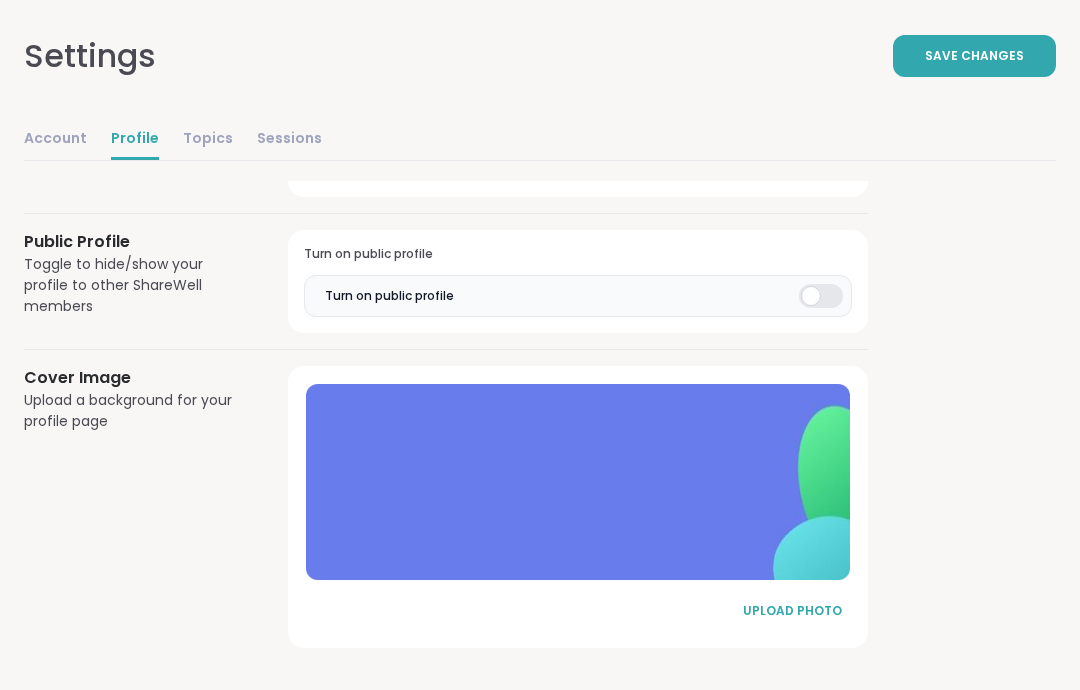 click on "Turn on public profile" at bounding box center (578, 296) 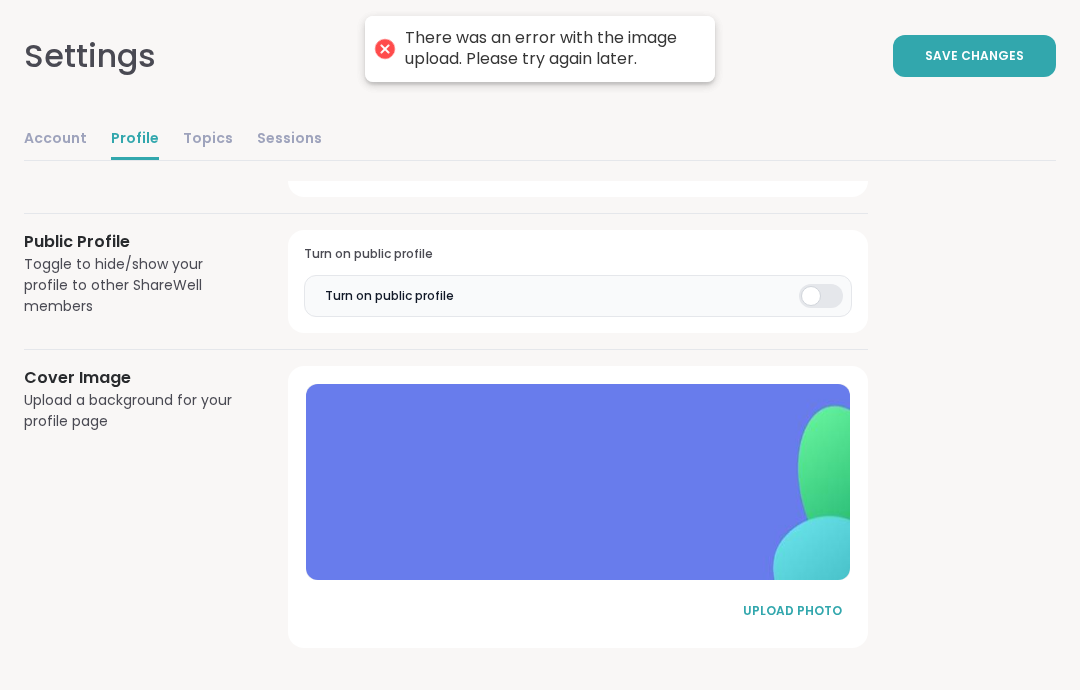 click on "UPLOAD PHOTO" at bounding box center [792, 611] 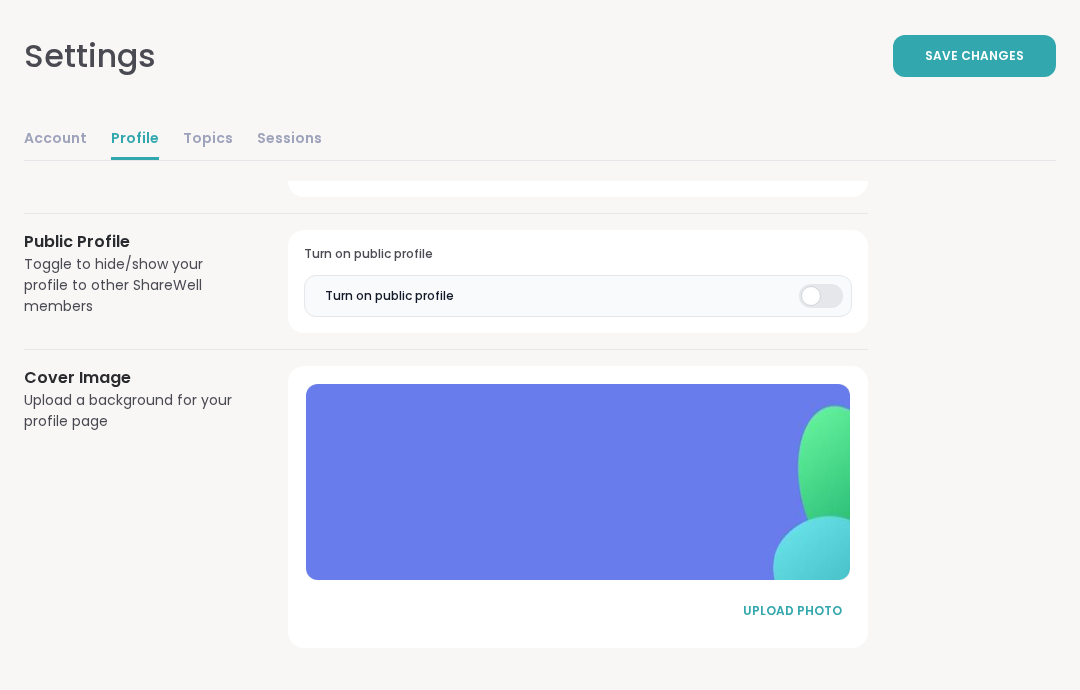 click on "UPLOAD PHOTO" at bounding box center [792, 611] 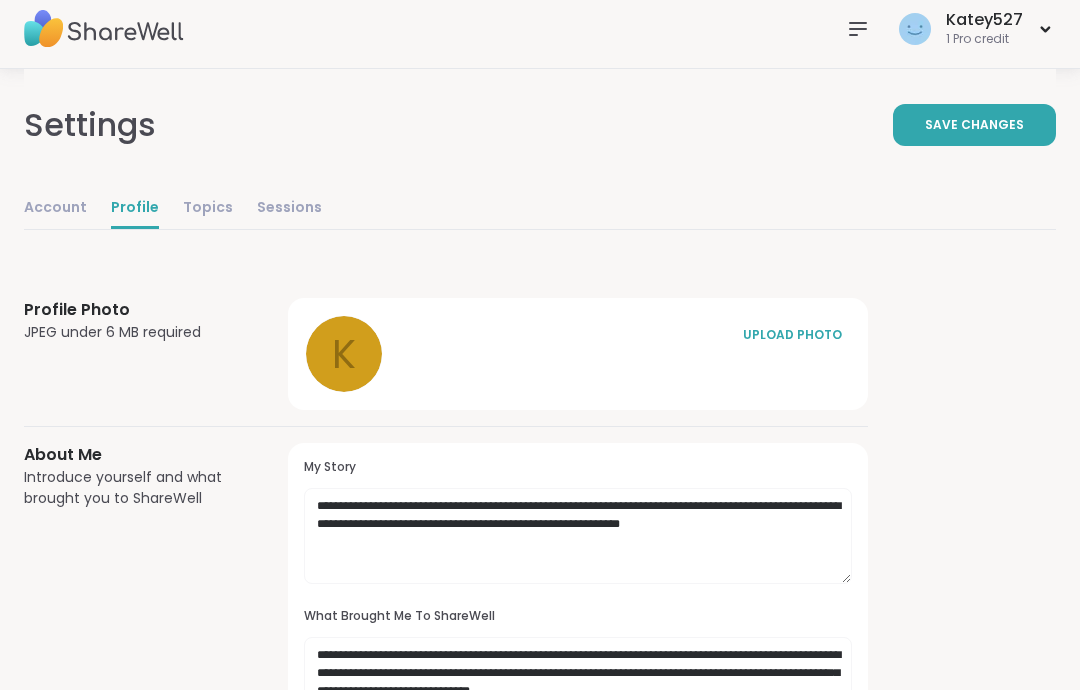 scroll, scrollTop: 0, scrollLeft: 0, axis: both 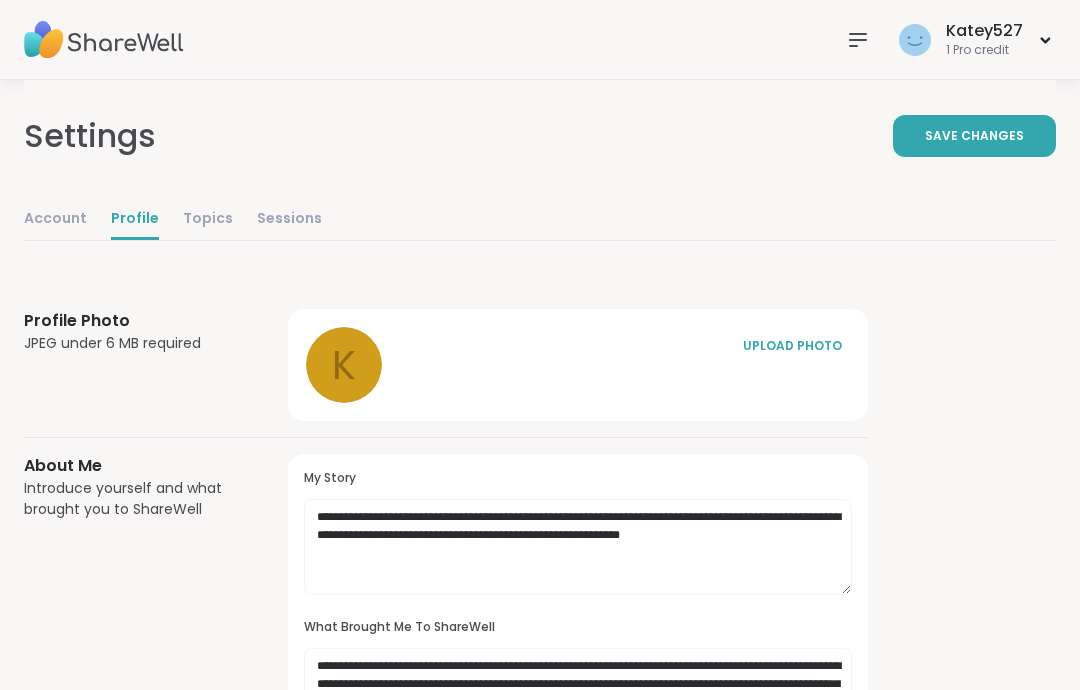 click on "UPLOAD PHOTO" at bounding box center (792, 346) 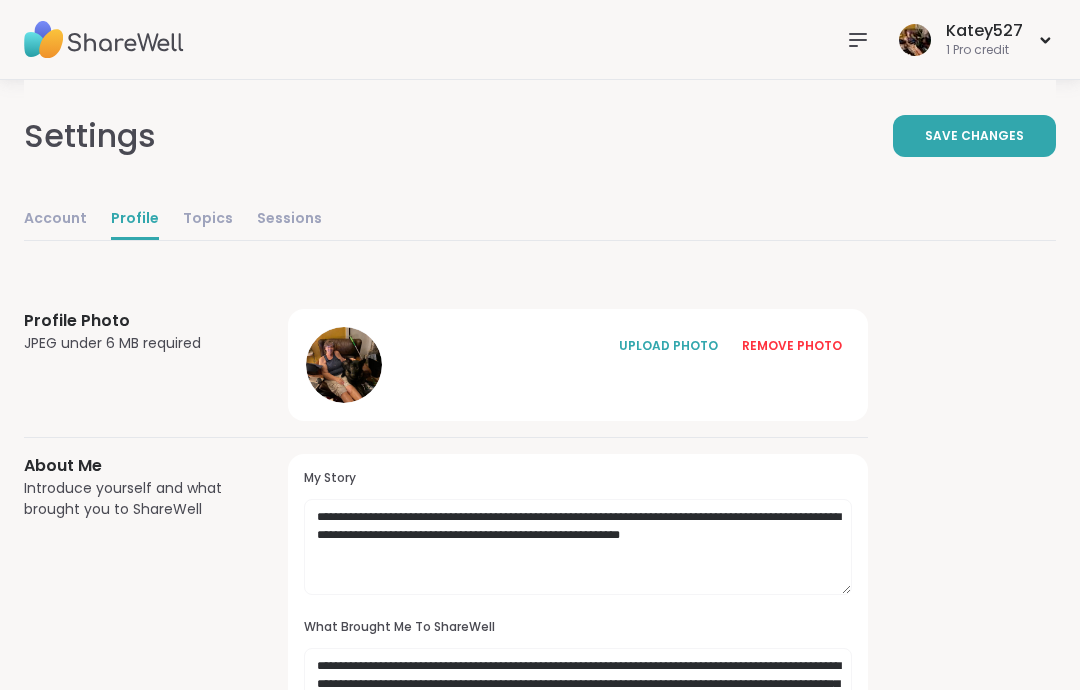 click on "REMOVE PHOTO" at bounding box center [792, 346] 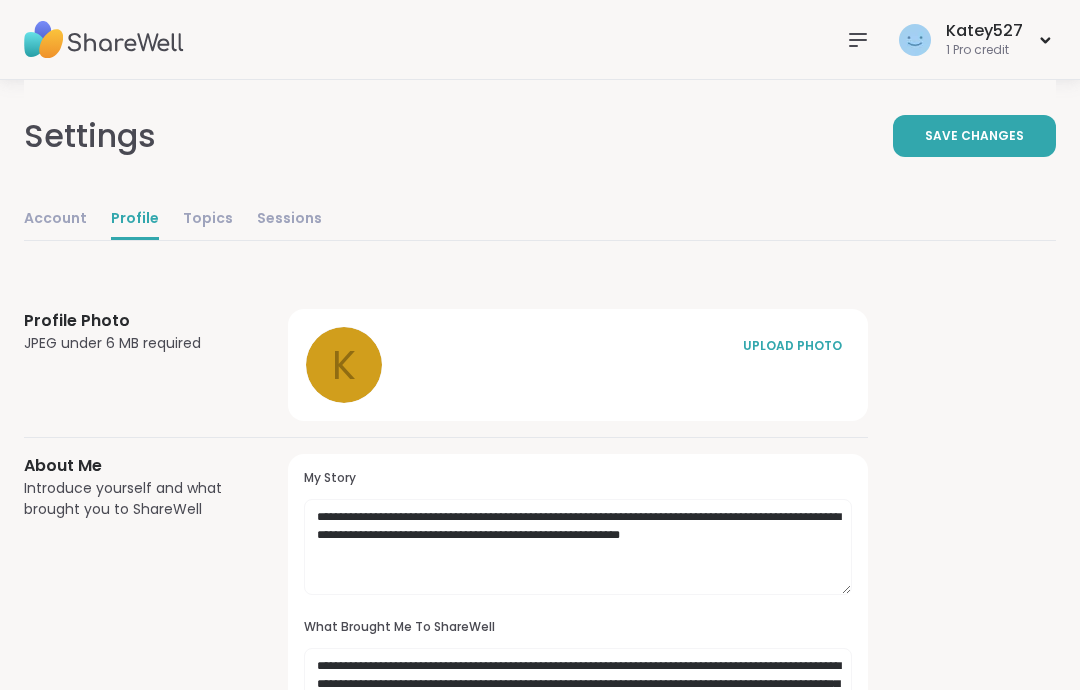 click on "UPLOAD PHOTO" at bounding box center [792, 346] 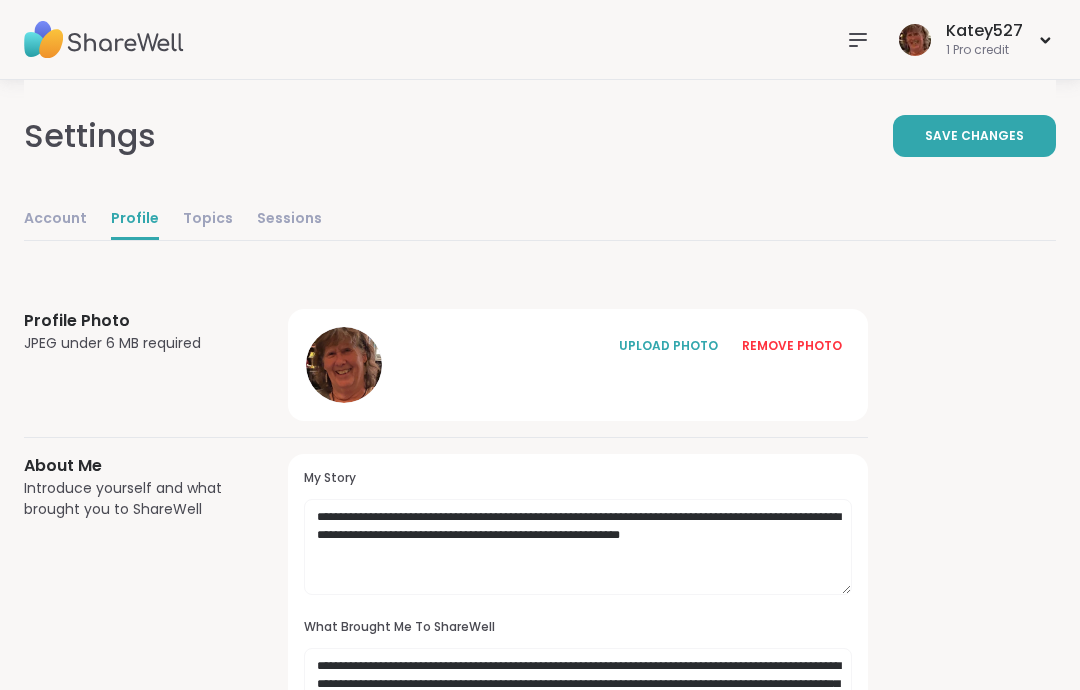 click on "Save Changes" at bounding box center [974, 136] 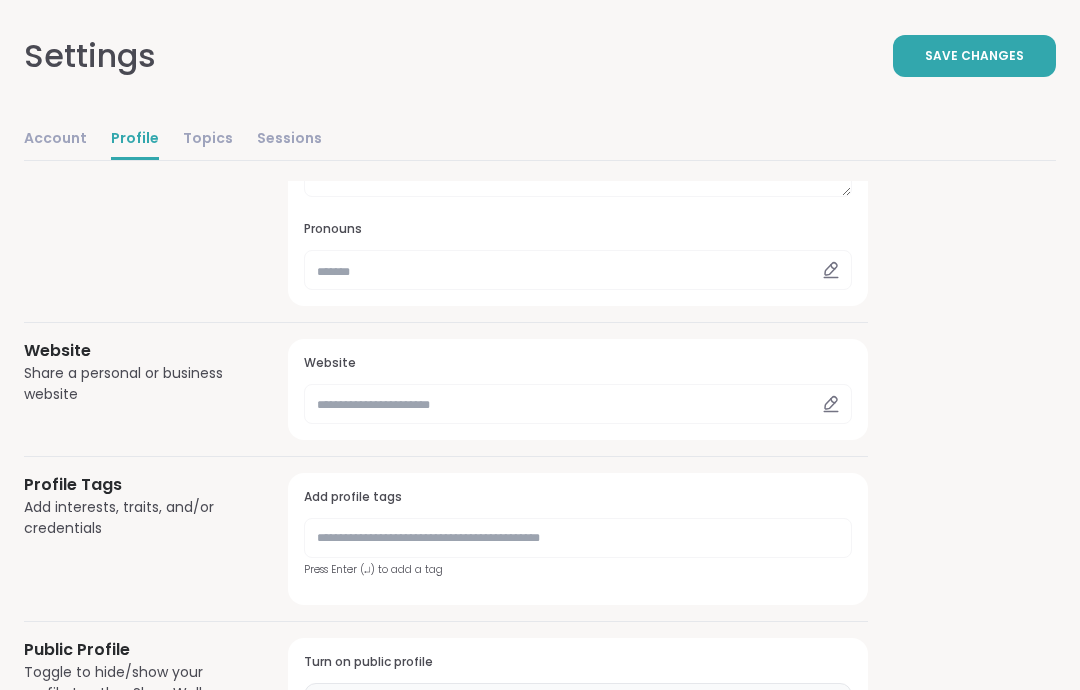 scroll, scrollTop: 677, scrollLeft: 0, axis: vertical 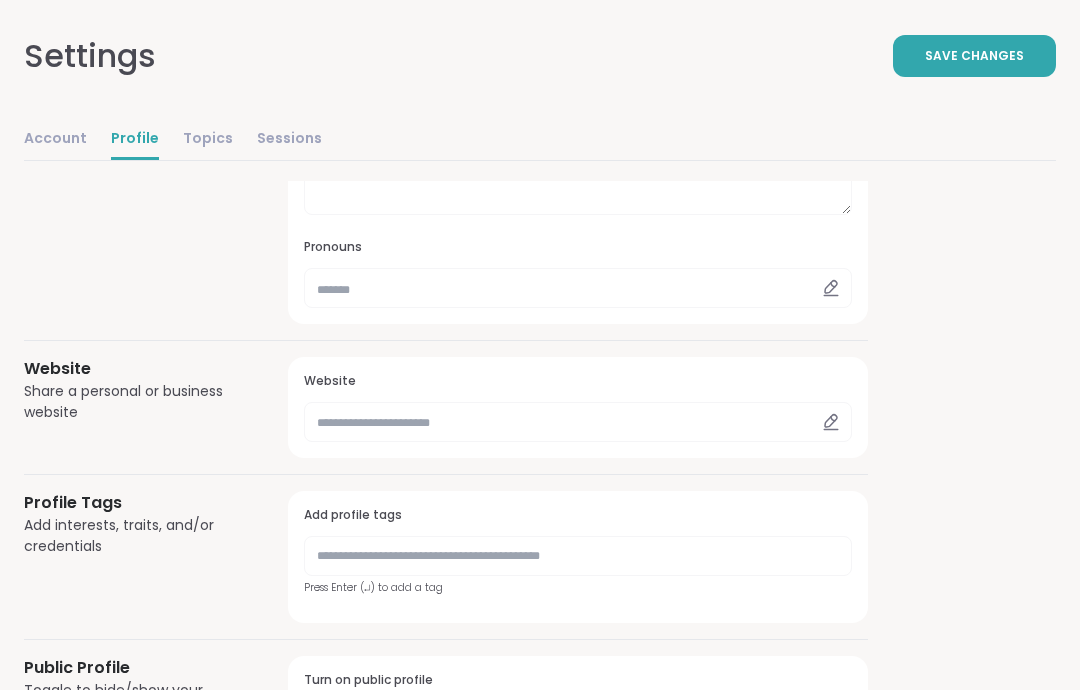 click on "Pronouns" at bounding box center (578, 273) 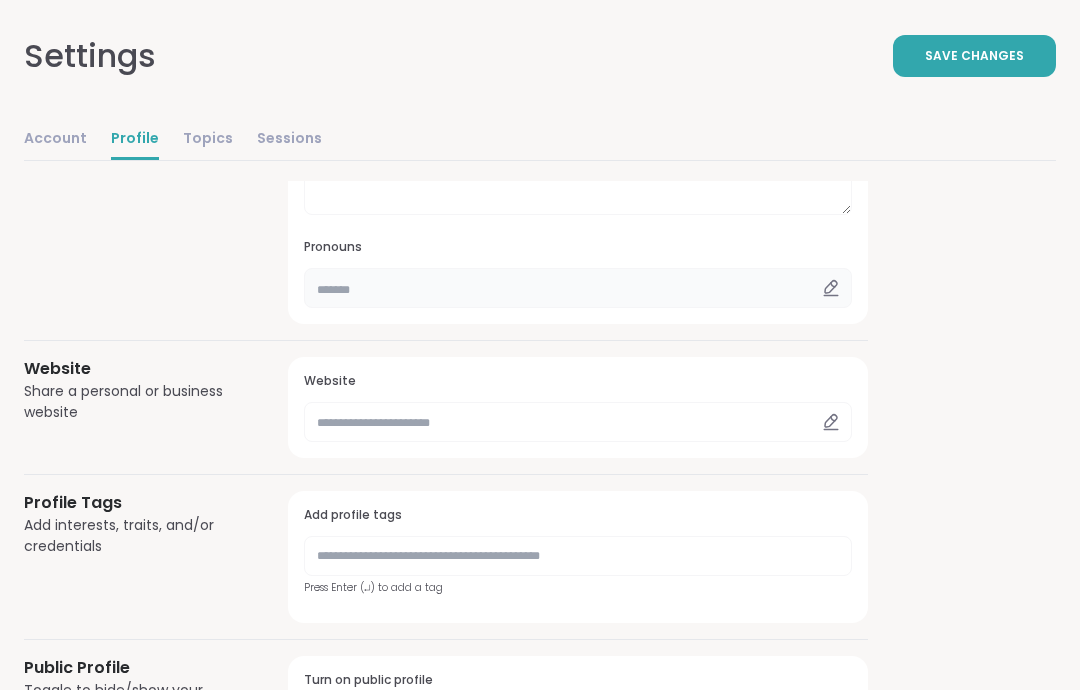 click at bounding box center [578, 288] 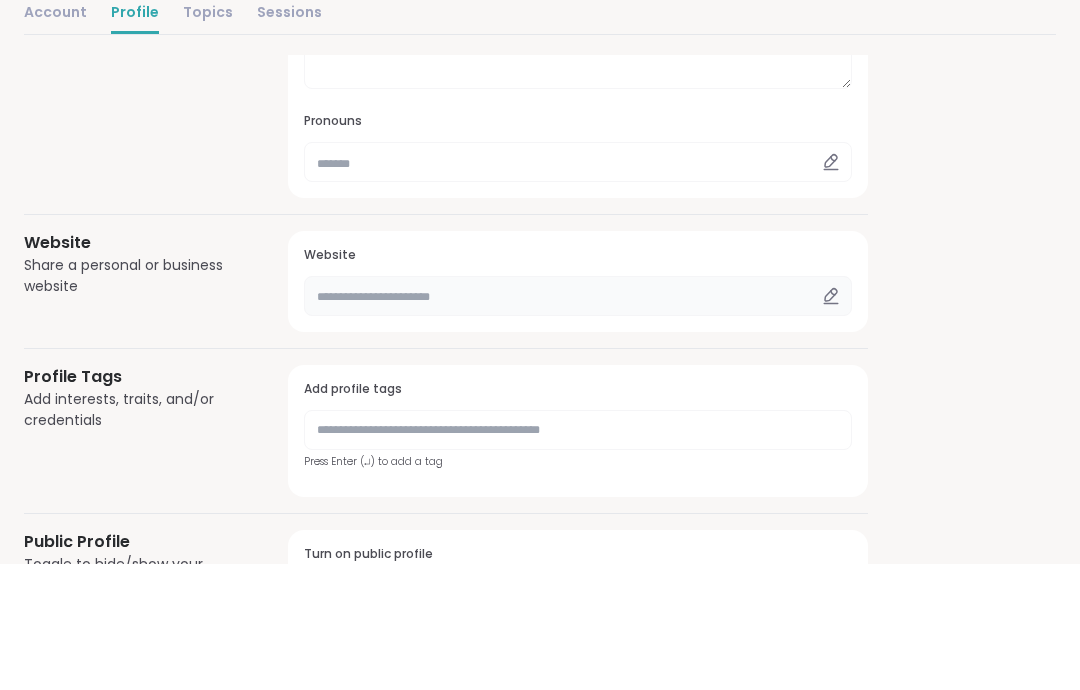 click at bounding box center (578, 422) 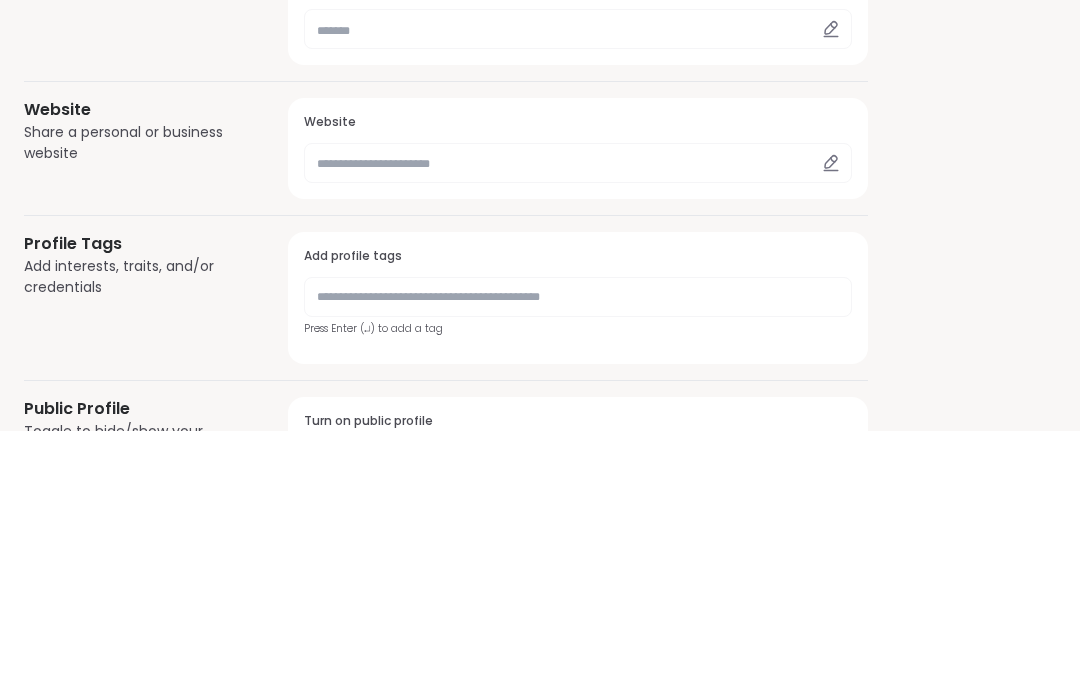 scroll, scrollTop: 936, scrollLeft: 0, axis: vertical 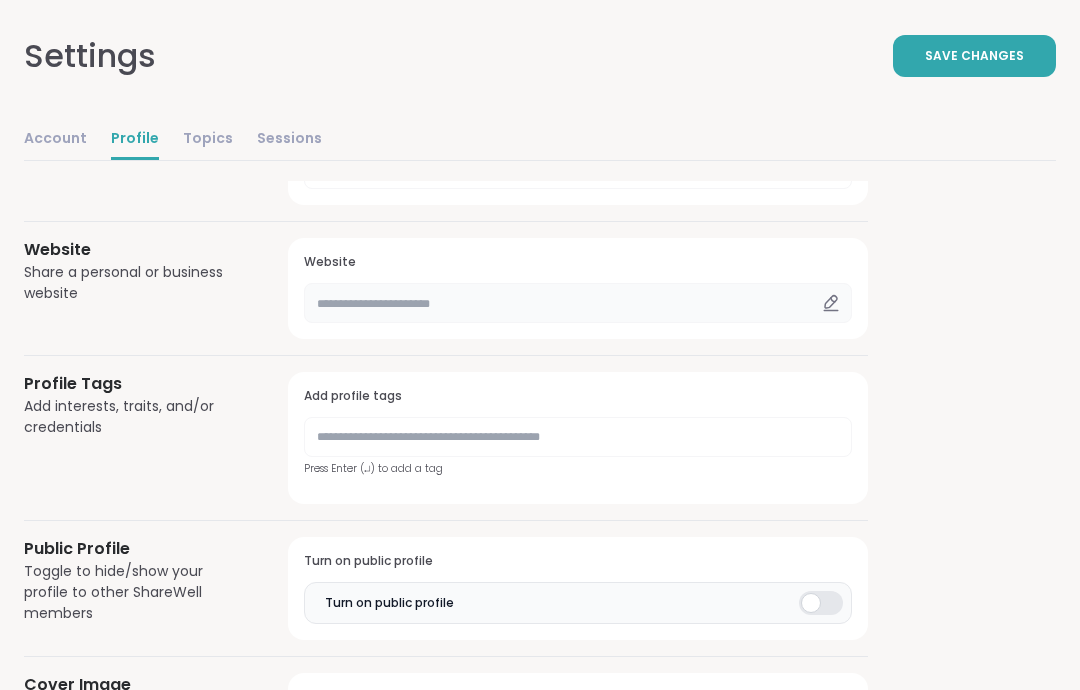 click at bounding box center (578, 303) 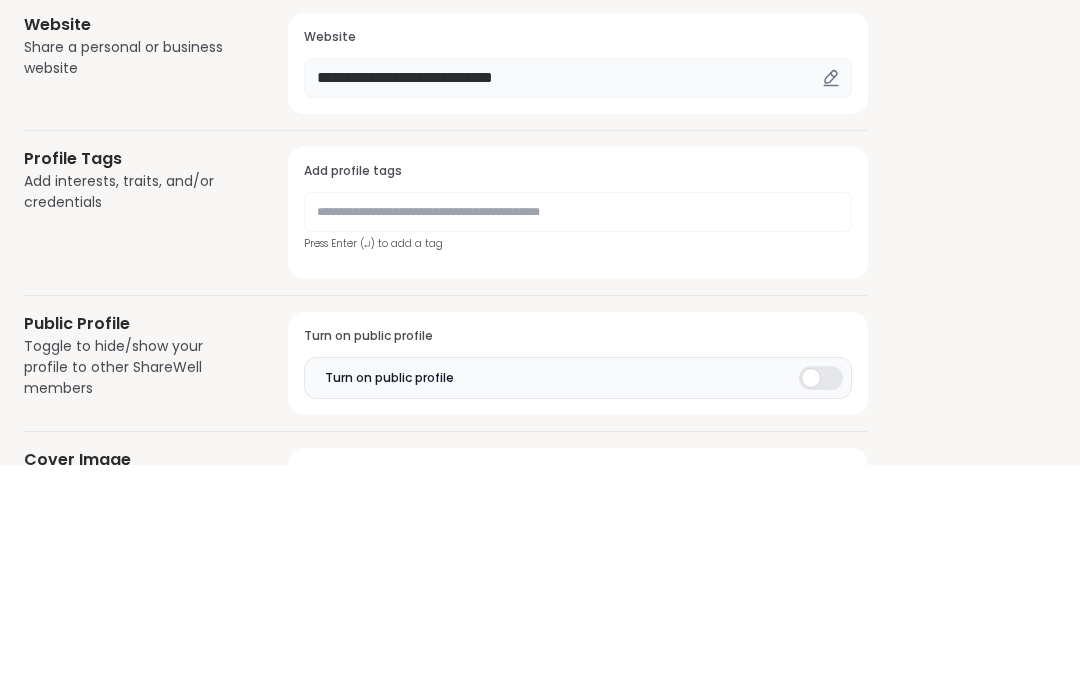 type on "**********" 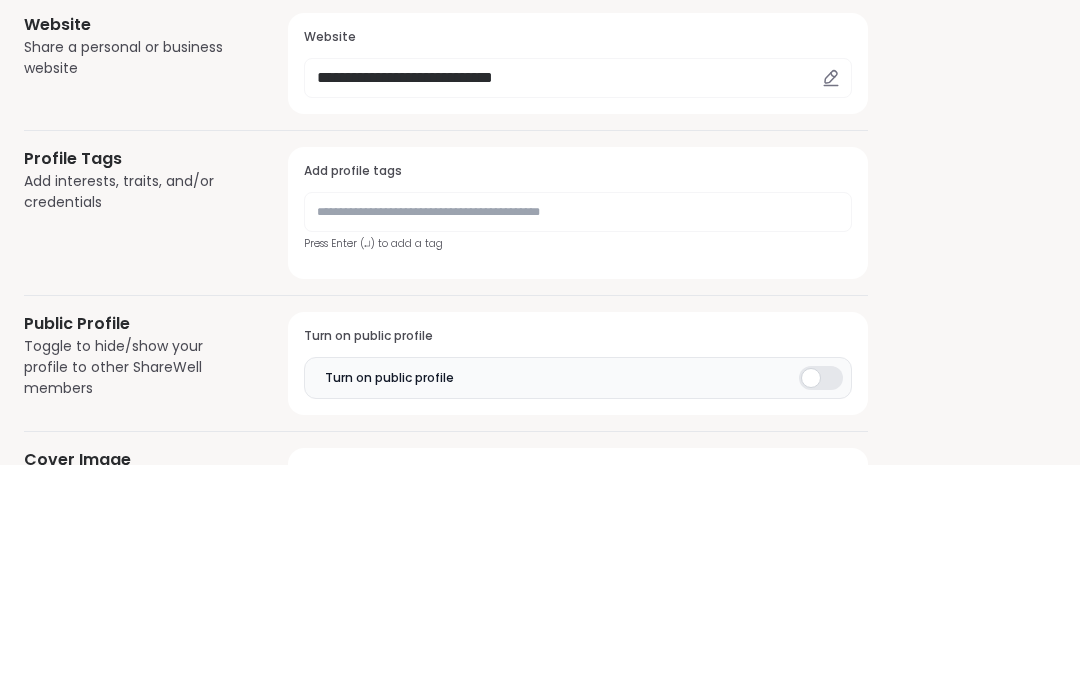 click on "Add profile tags" at bounding box center (578, 397) 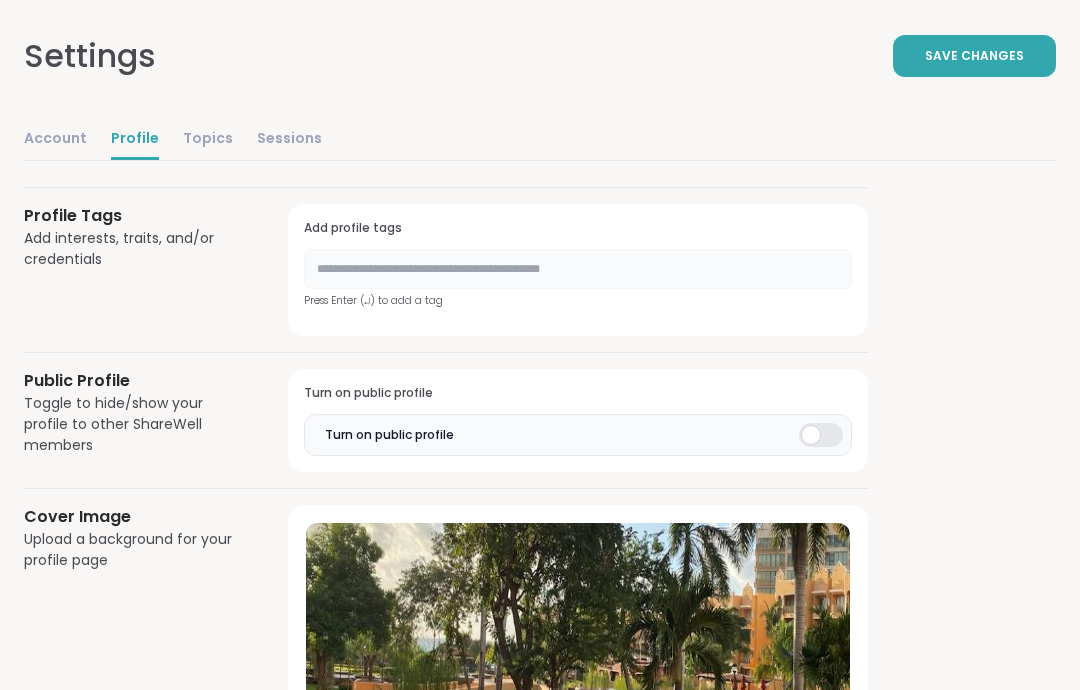 click at bounding box center [578, 269] 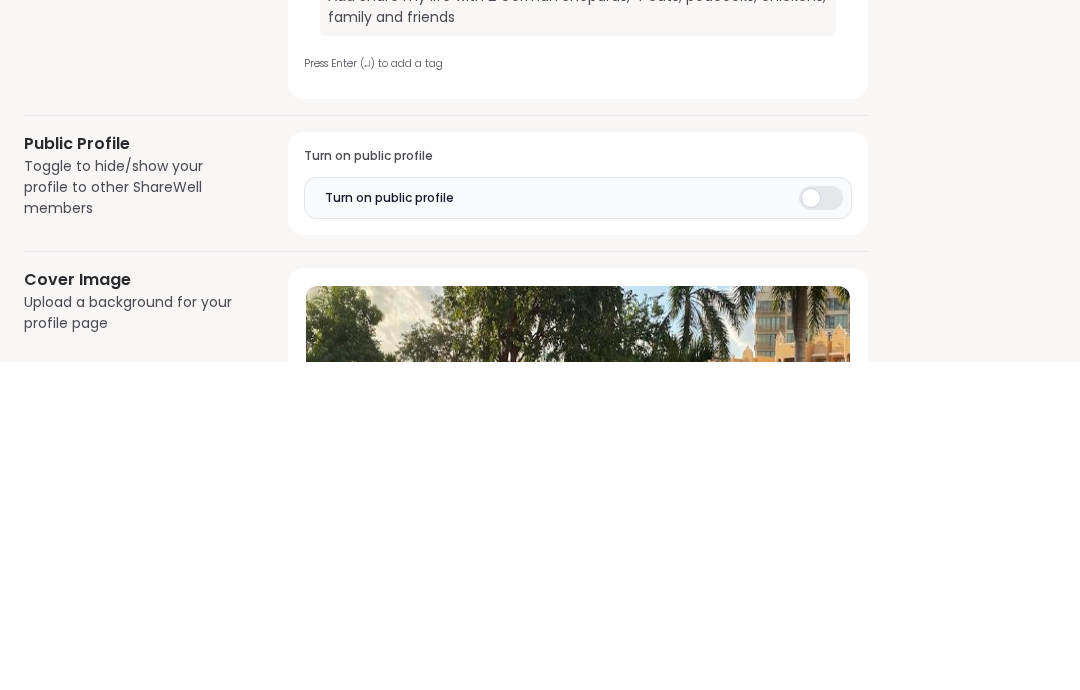 type on "**********" 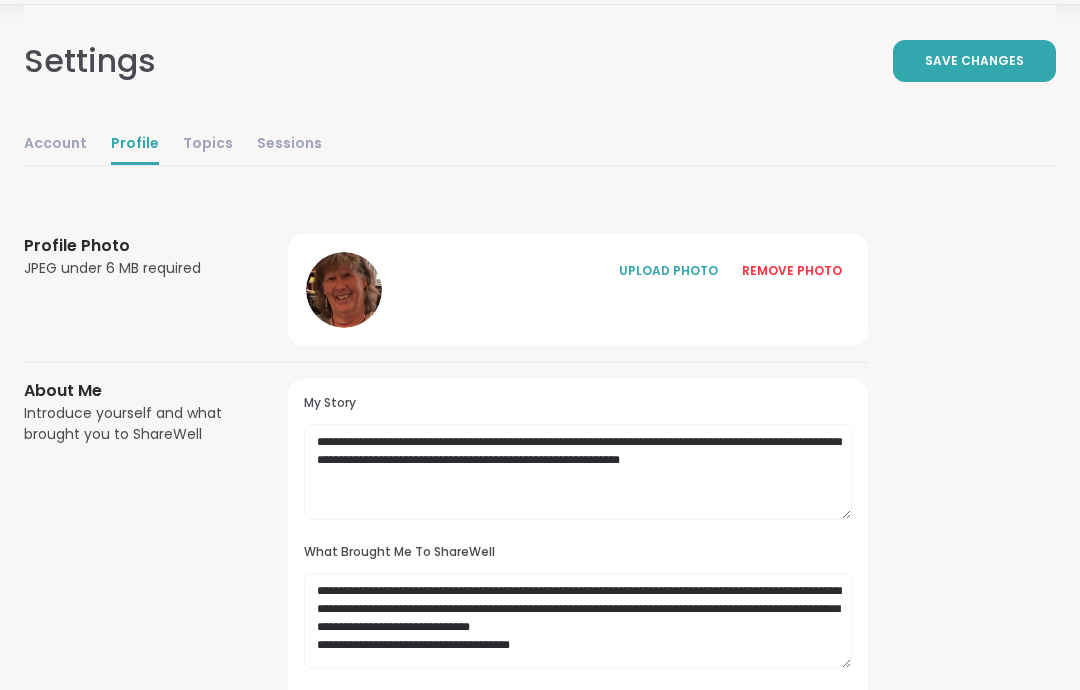scroll, scrollTop: 61, scrollLeft: 0, axis: vertical 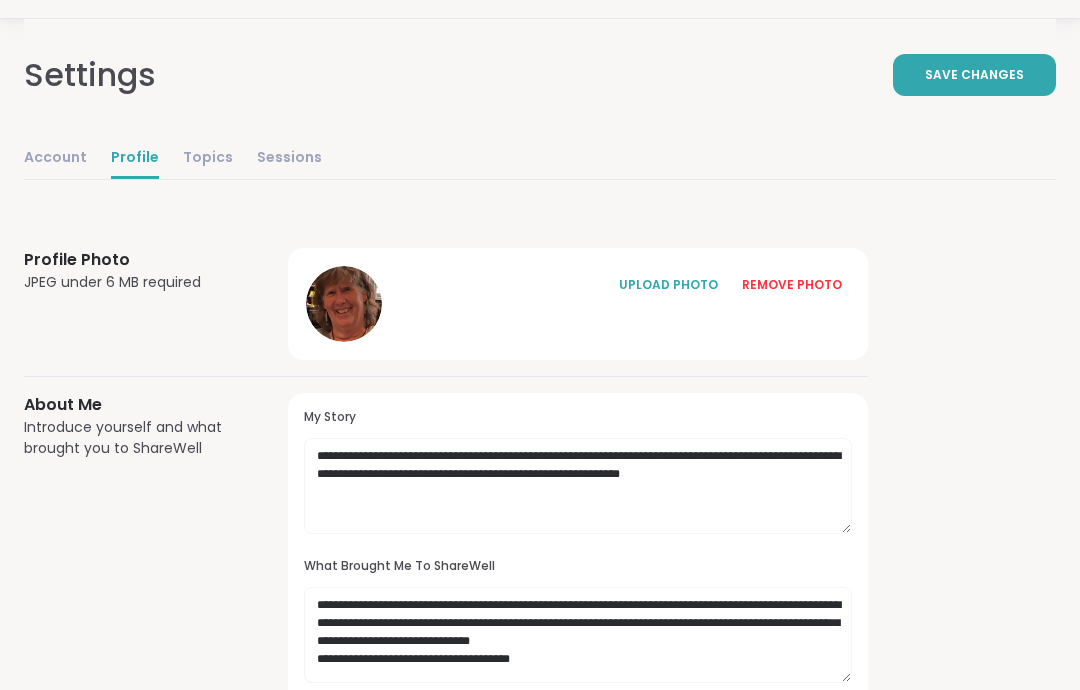 click on "Save Changes" at bounding box center [974, 75] 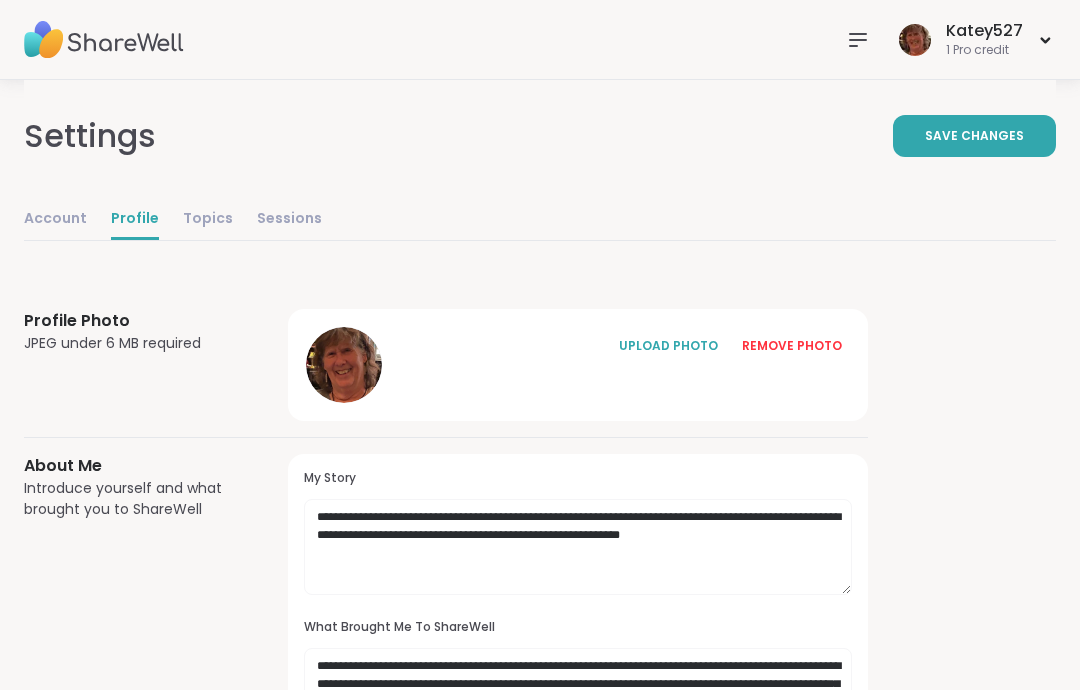 scroll, scrollTop: 2, scrollLeft: 0, axis: vertical 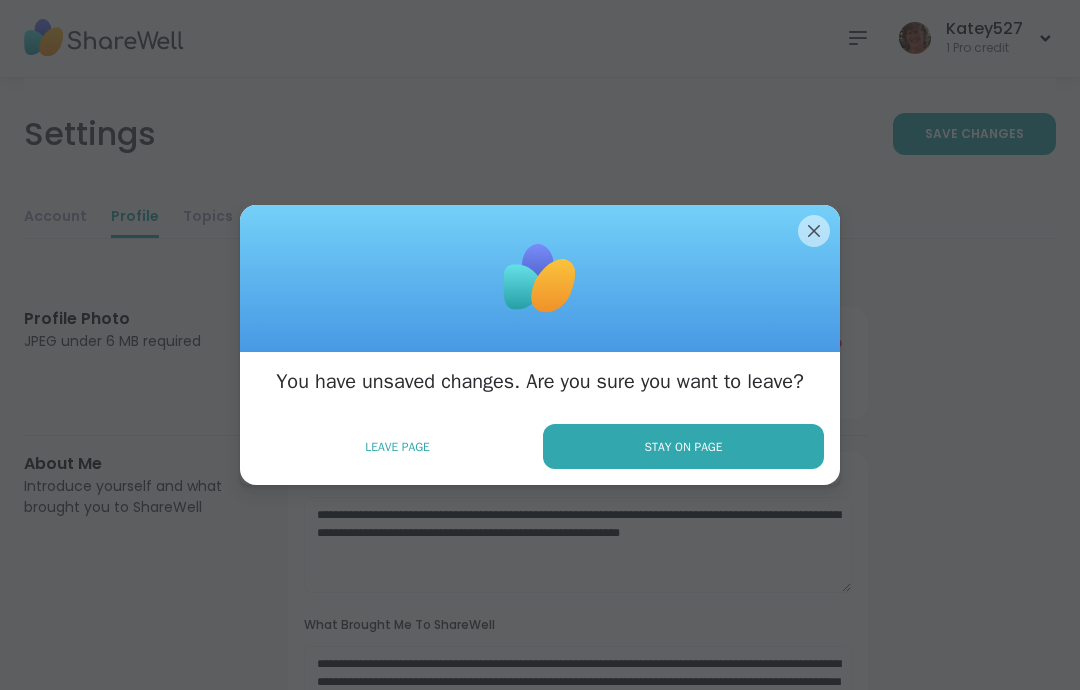 click on "Stay on Page" at bounding box center (683, 446) 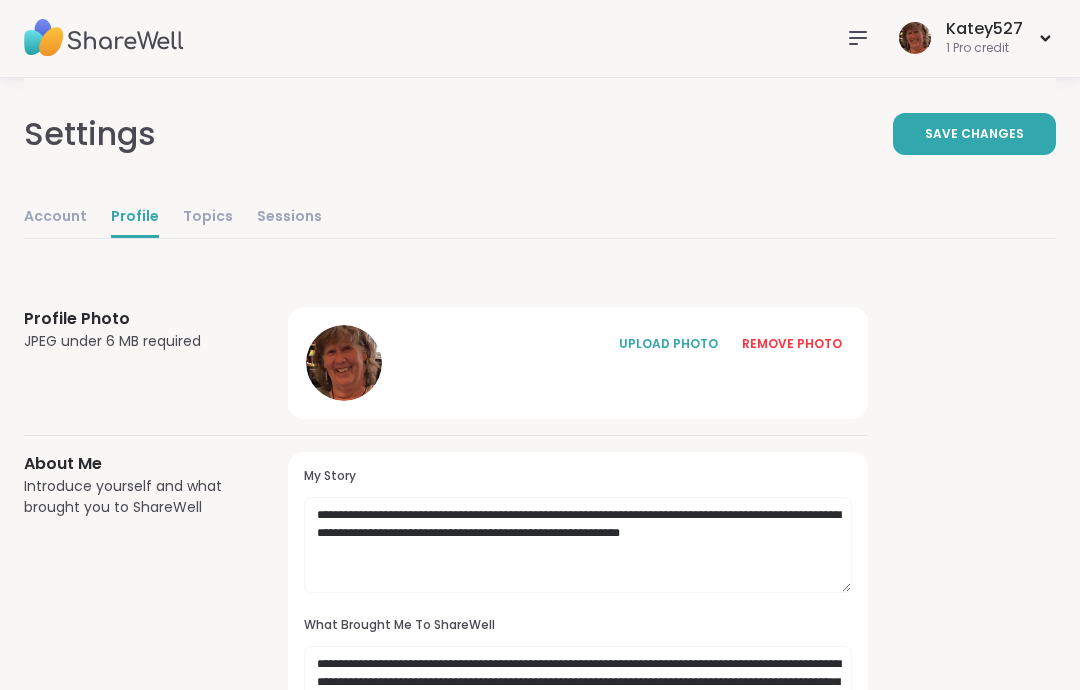 click on "Save Changes" at bounding box center (974, 134) 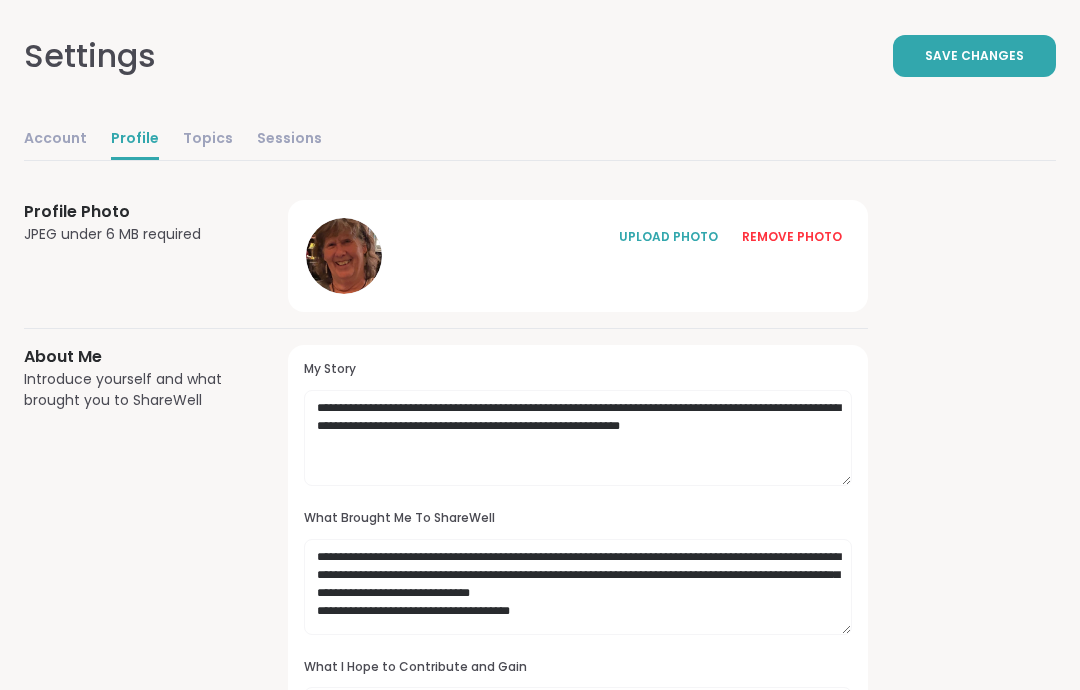 scroll, scrollTop: 0, scrollLeft: 0, axis: both 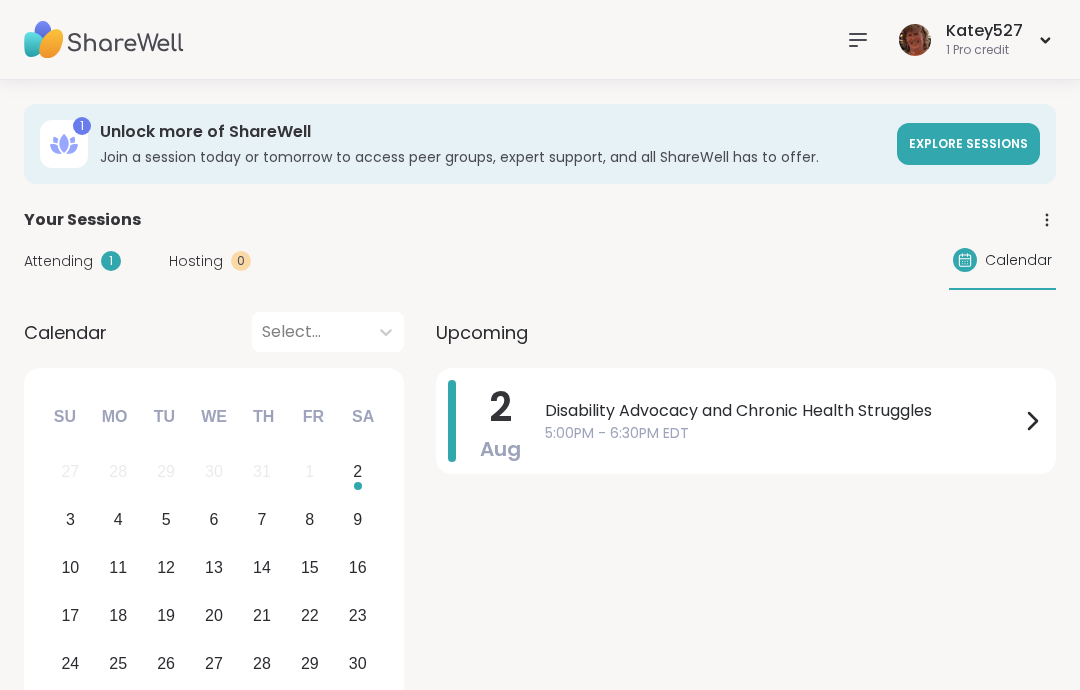 click on "Disability Advocacy and Chronic Health Struggles" at bounding box center [782, 411] 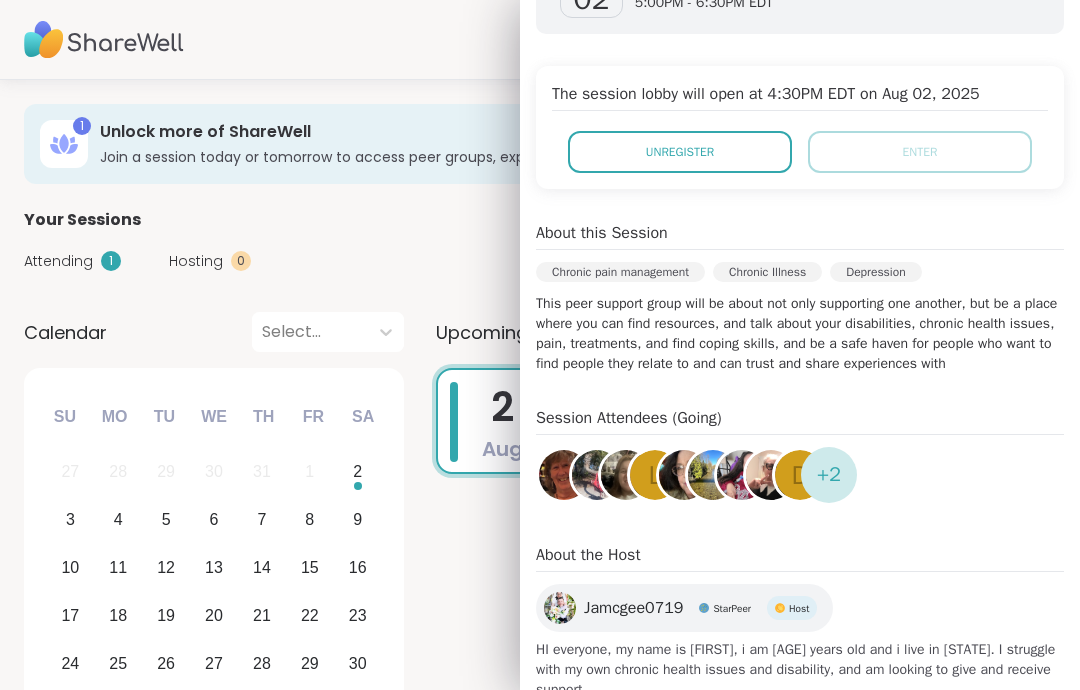 scroll, scrollTop: 390, scrollLeft: 0, axis: vertical 